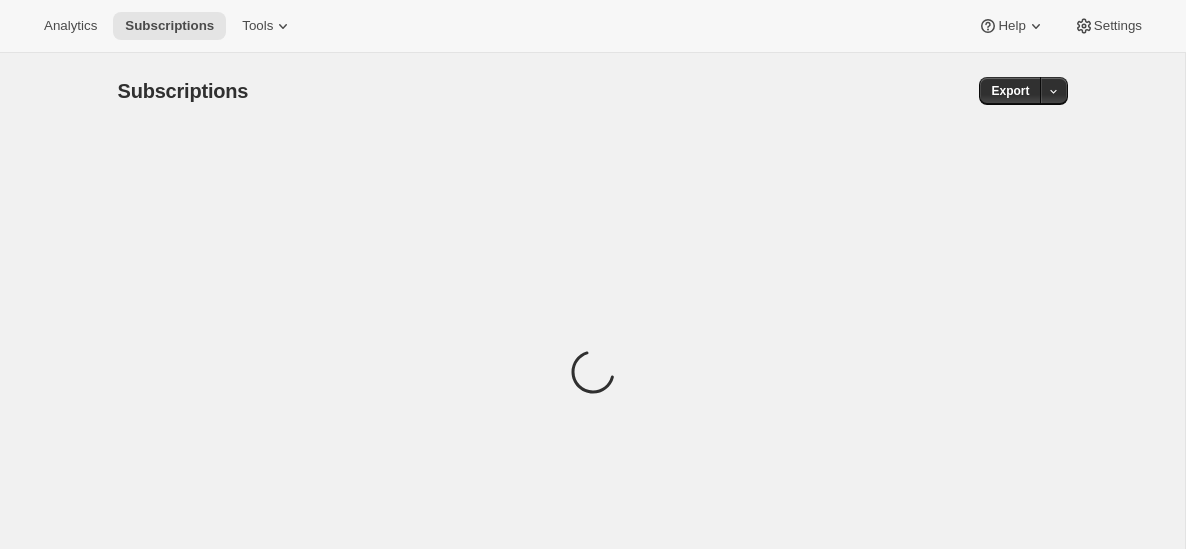 scroll, scrollTop: 0, scrollLeft: 0, axis: both 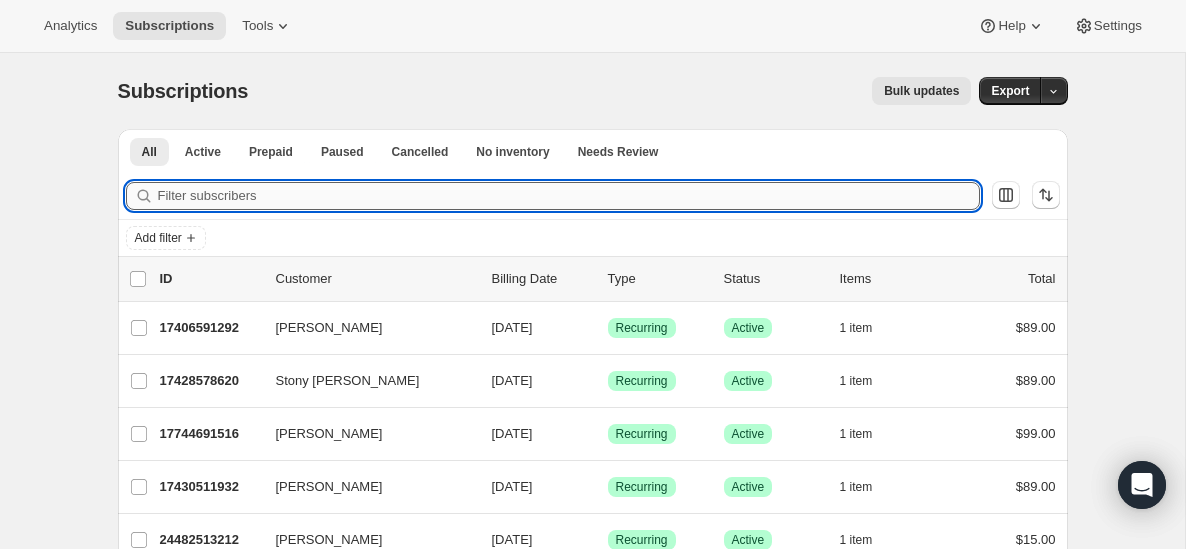 click on "Filter subscribers" at bounding box center [569, 196] 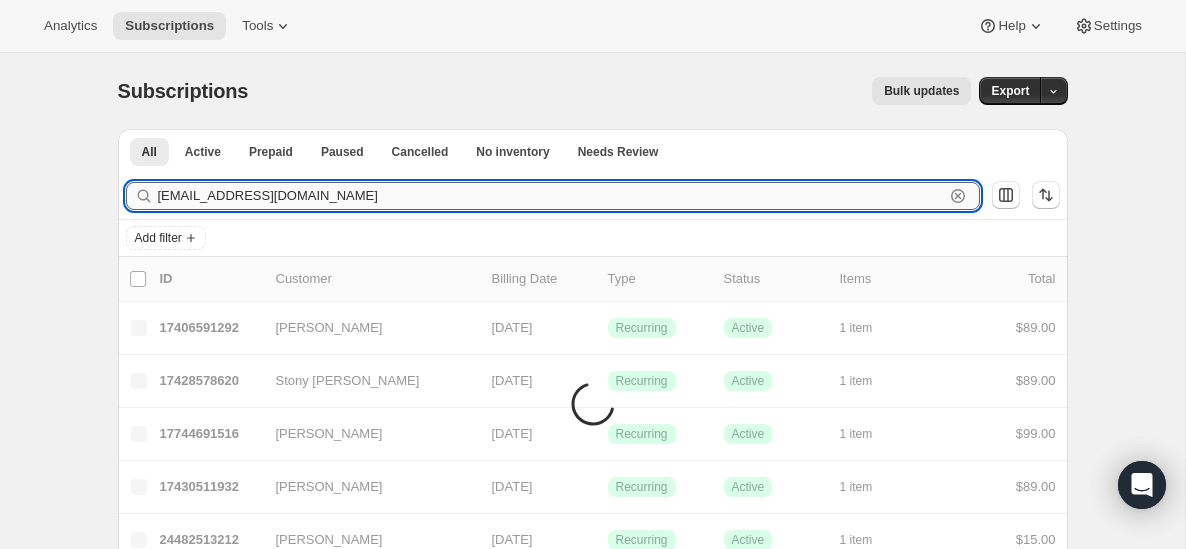 type on "[EMAIL_ADDRESS][DOMAIN_NAME]" 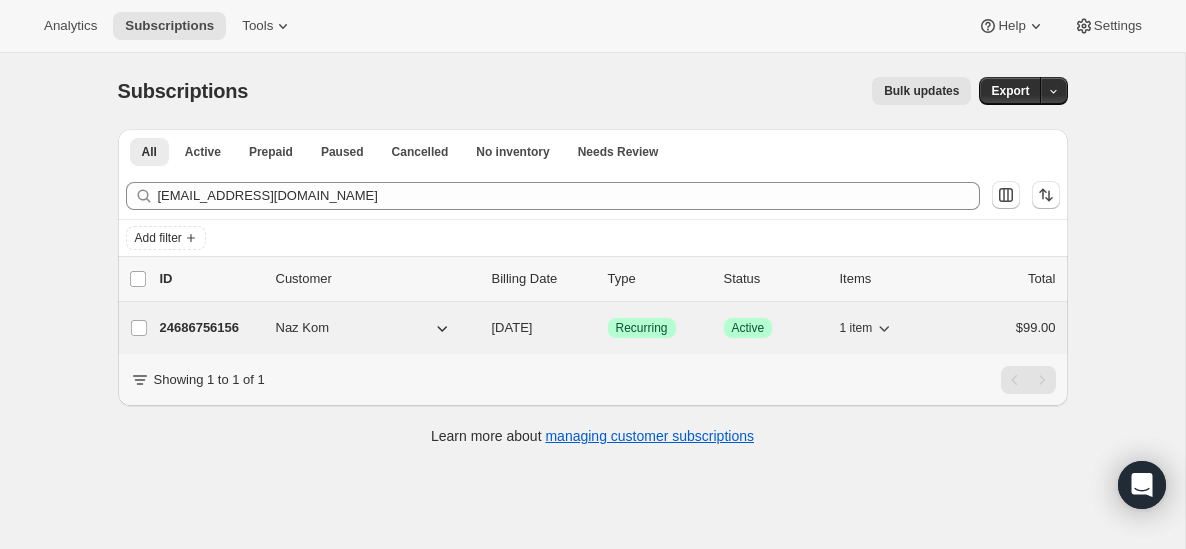 click on "24686756156" at bounding box center [210, 328] 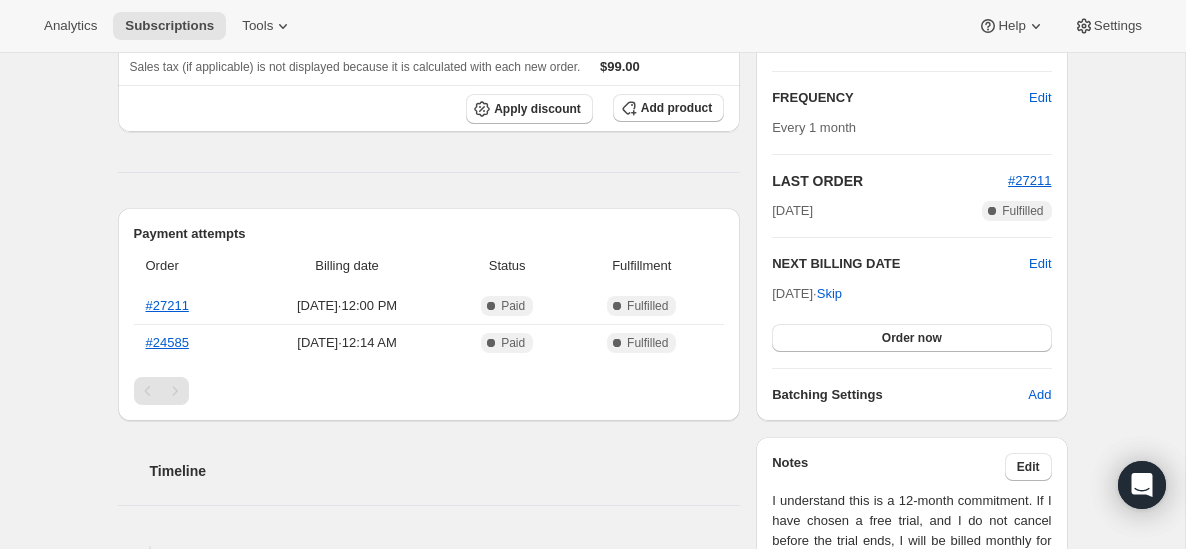 scroll, scrollTop: 0, scrollLeft: 0, axis: both 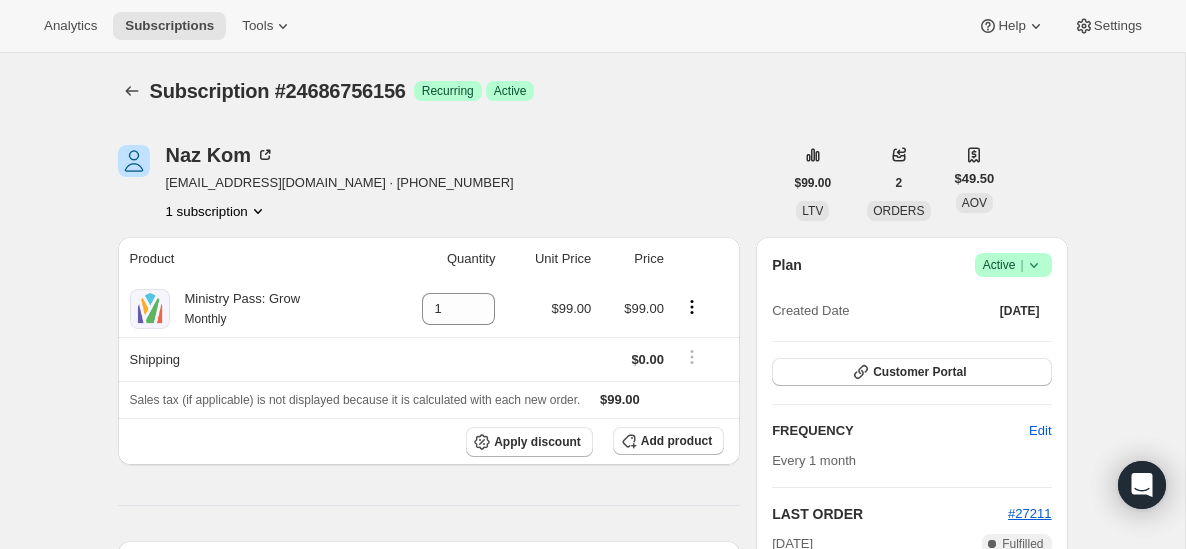 click on "Naz   Kom [EMAIL_ADDRESS][DOMAIN_NAME] · [PHONE_NUMBER] 1 subscription" at bounding box center [450, 183] 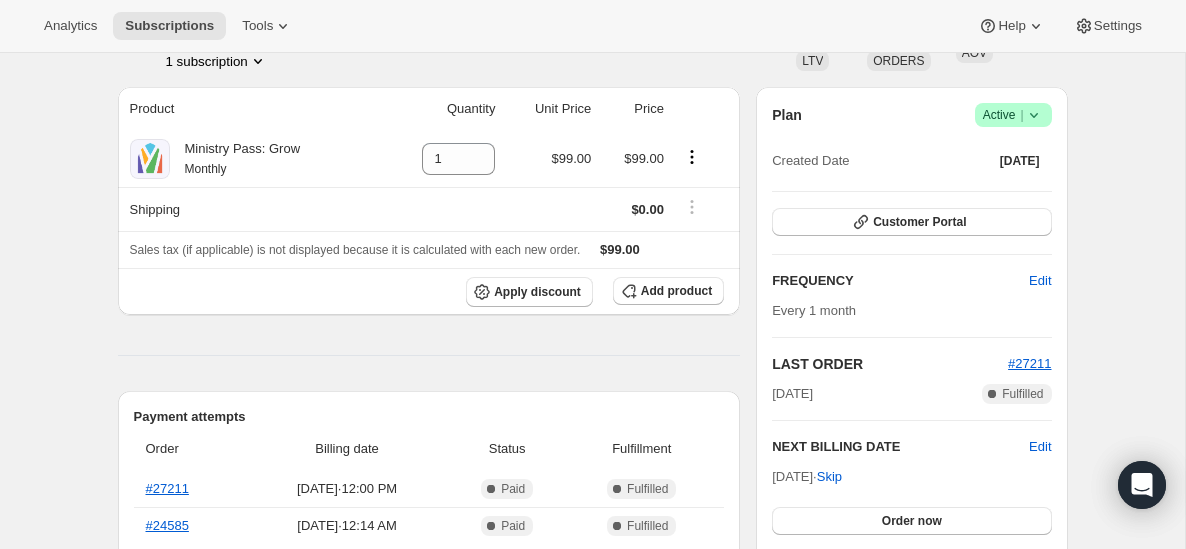 scroll, scrollTop: 128, scrollLeft: 0, axis: vertical 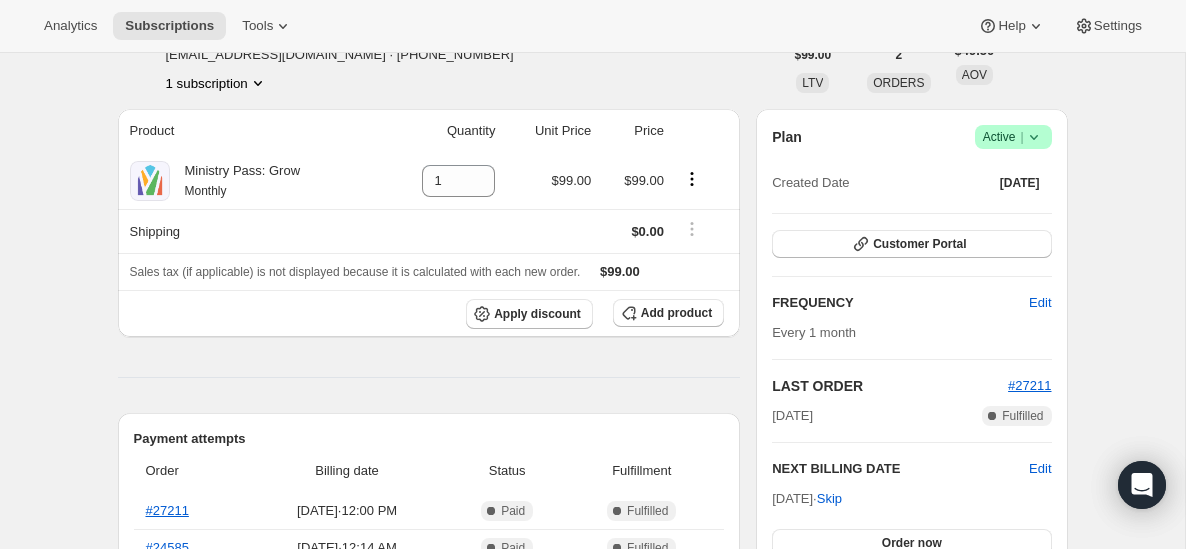 click 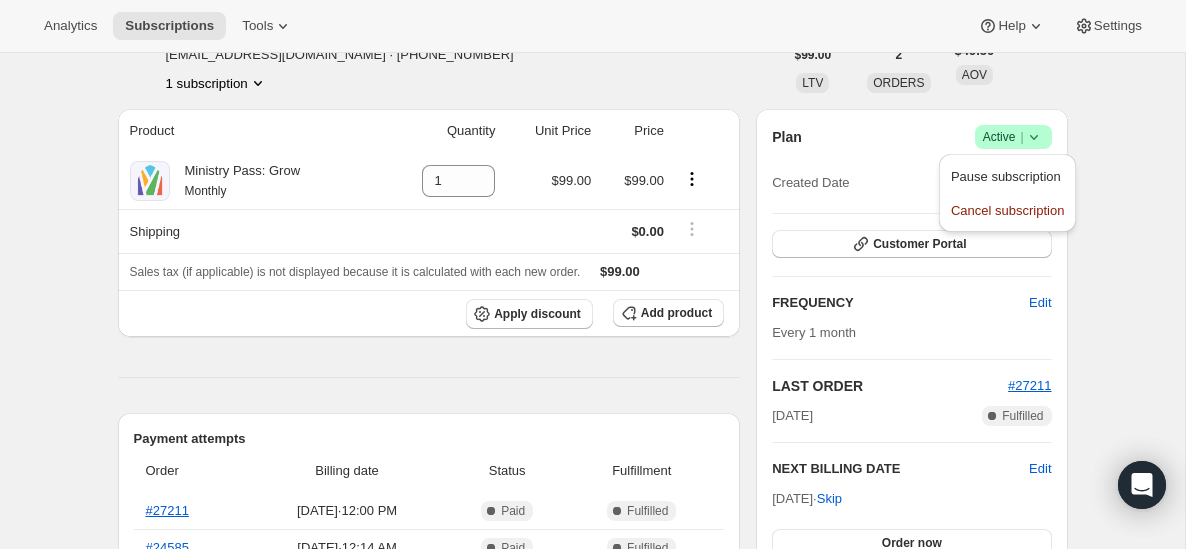 click on "Plan Success Active | Created Date [DATE] Customer Portal FREQUENCY Edit Every 1 month LAST ORDER #27211 [DATE]  Complete Fulfilled NEXT BILLING DATE Edit [DATE]   ·  Skip Order now Batching Settings Add Notes Edit I understand this is a 12-month commitment. If I have chosen a free trial, and I do not cancel before the trial ends, I will be billed monthly for one year. If I have chosen an annual plan, I will be charged immediately. - Accepted SHIPPING ADDRESS Subscription is local pickup or delivery. [PERSON_NAME] ADDRESS [STREET_ADDRESS][PERSON_NAME] PAYMENT METHOD Mastercard ending in 8219
Expires 2/2029" at bounding box center (911, 631) 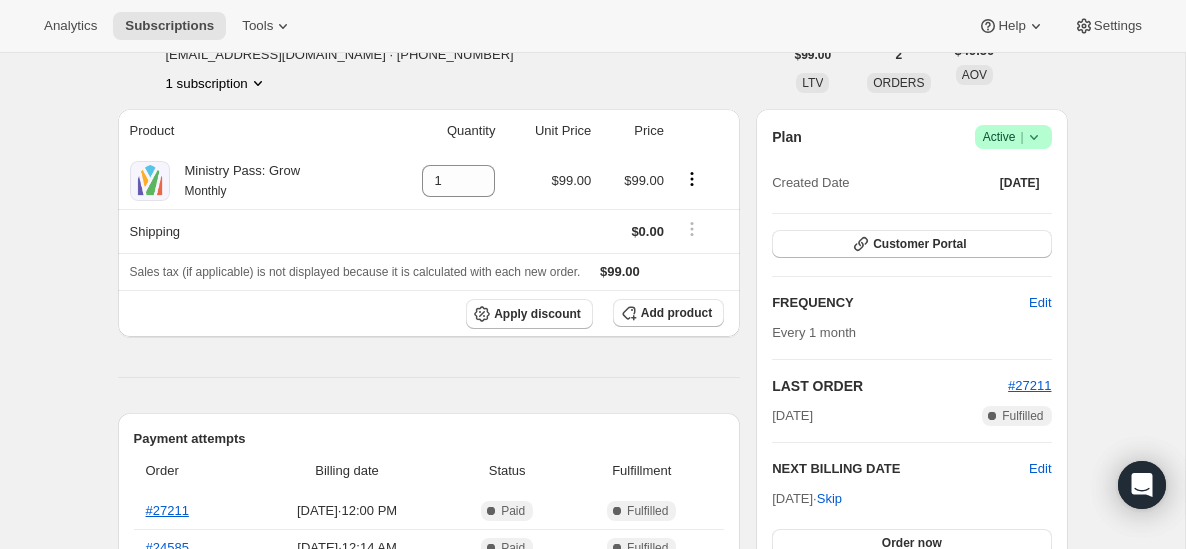 click 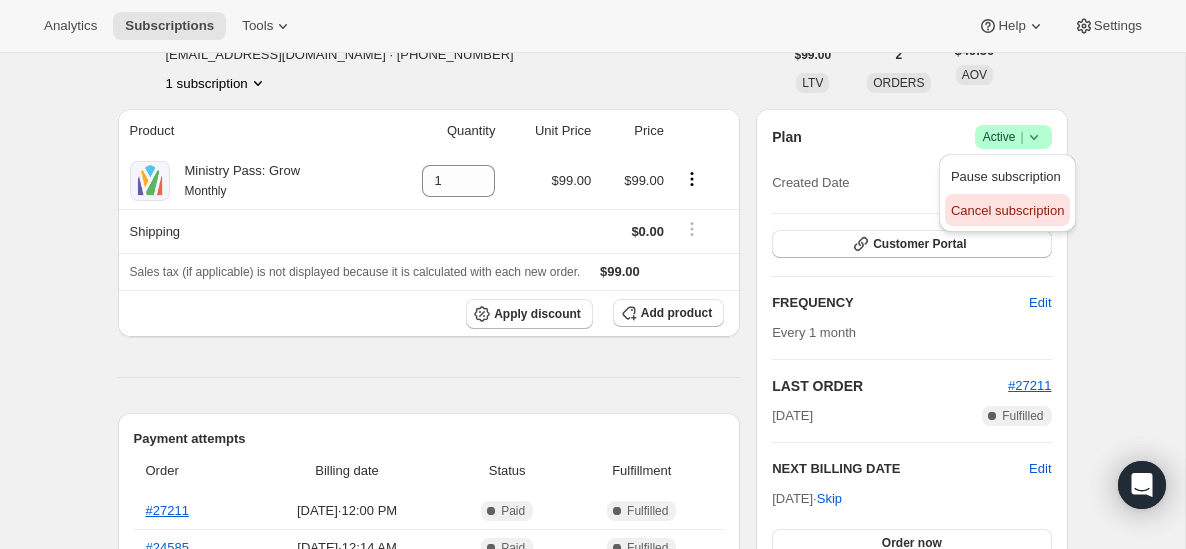click on "Cancel subscription" at bounding box center (1007, 210) 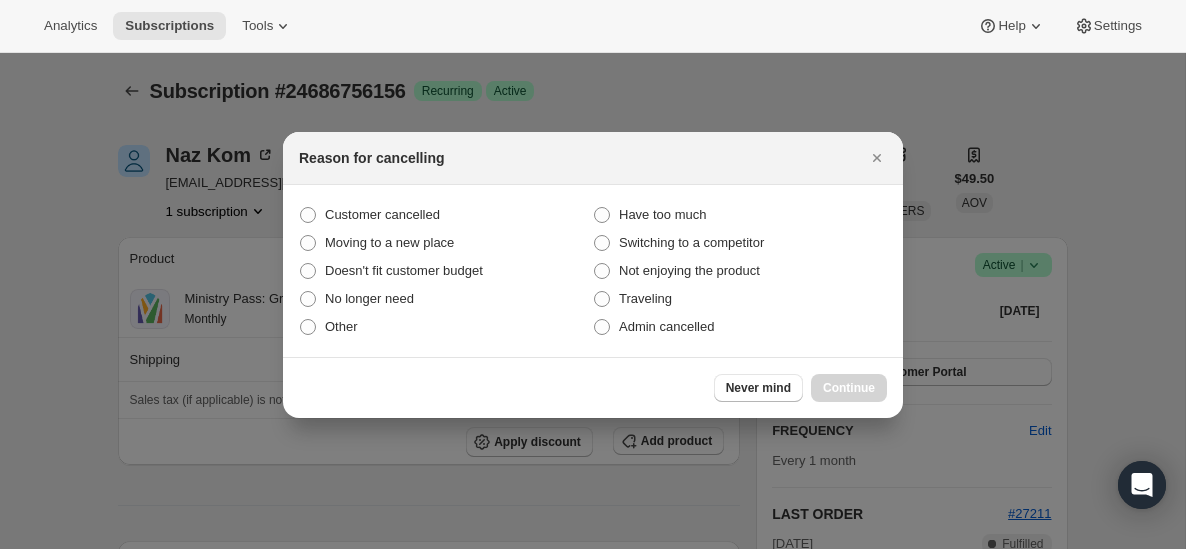 scroll, scrollTop: 0, scrollLeft: 0, axis: both 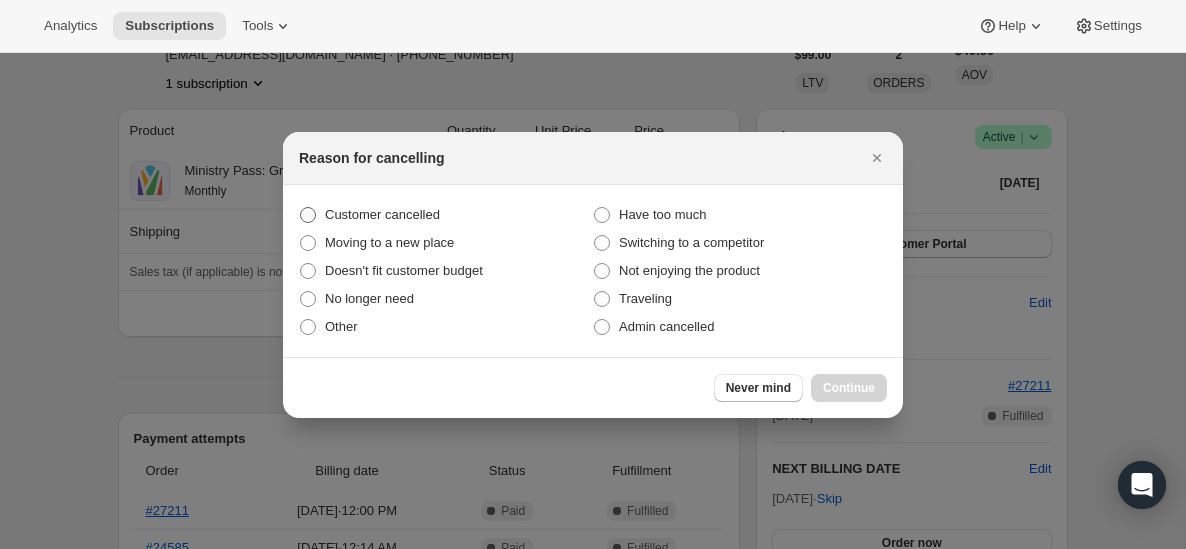 click on "Customer cancelled" at bounding box center [382, 214] 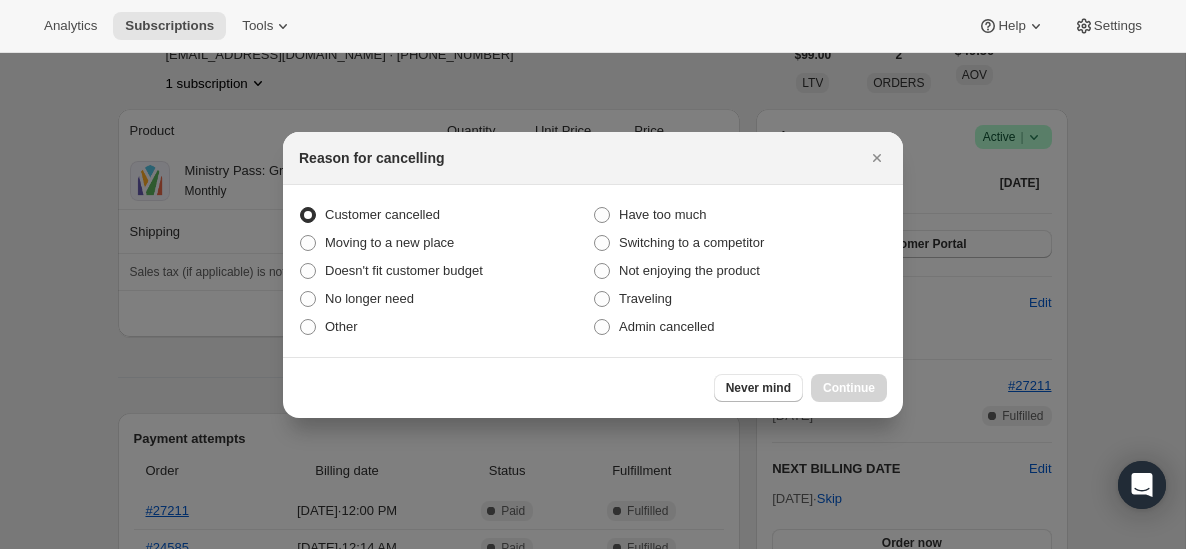 radio on "true" 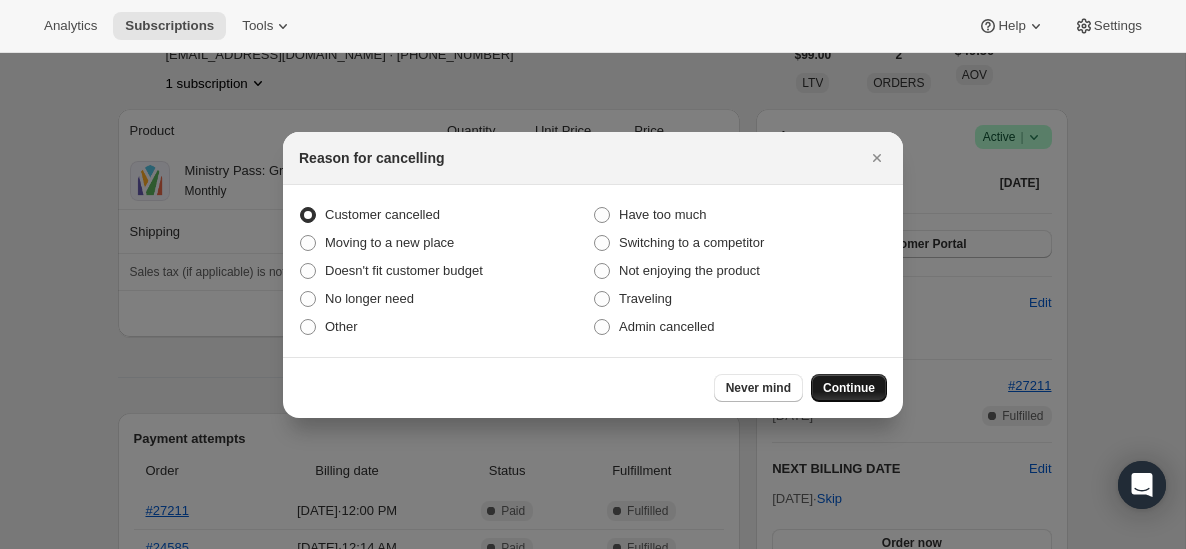 click on "Continue" at bounding box center (849, 388) 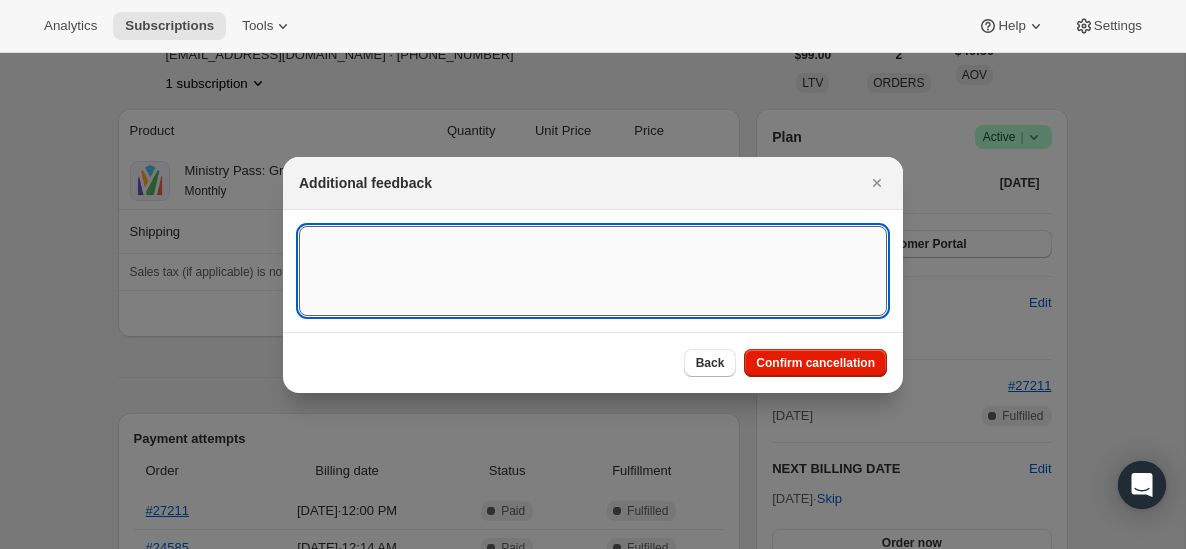 click at bounding box center (593, 271) 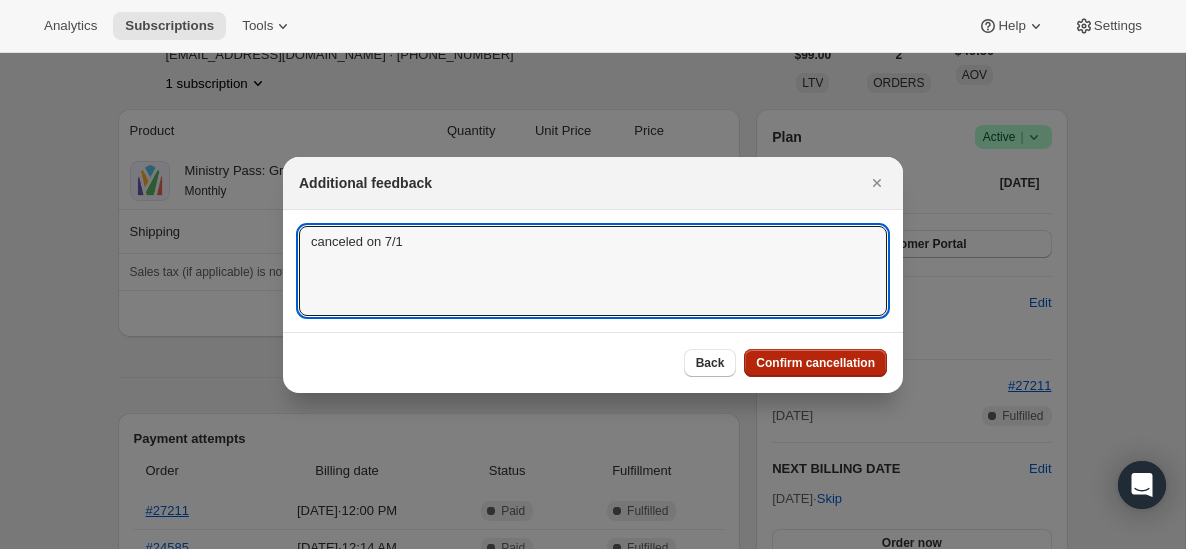 type on "canceled on 7/1" 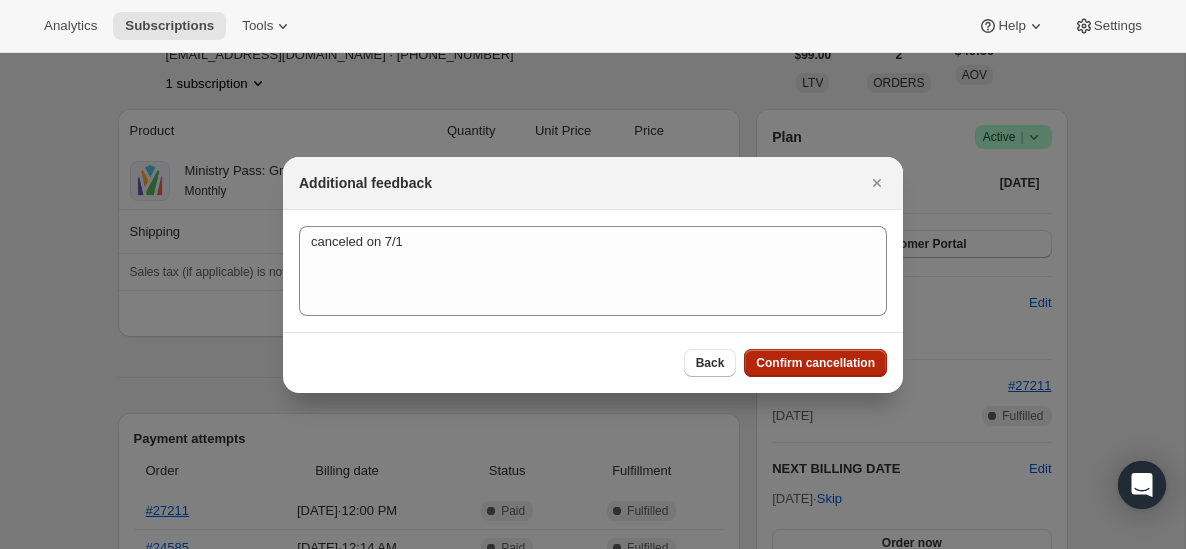 click on "Confirm cancellation" at bounding box center [815, 363] 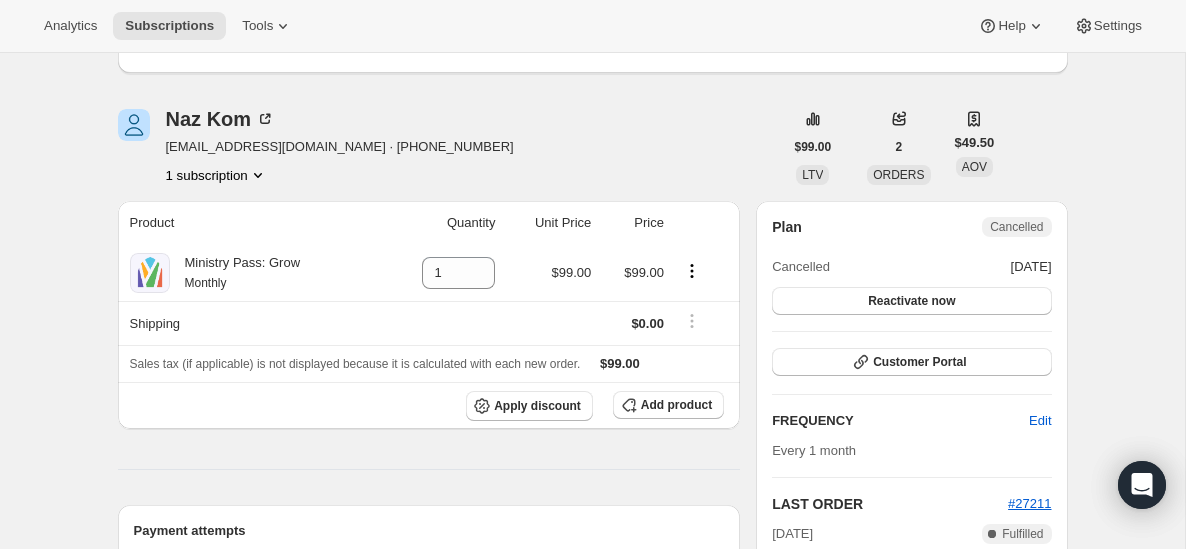 scroll, scrollTop: 0, scrollLeft: 0, axis: both 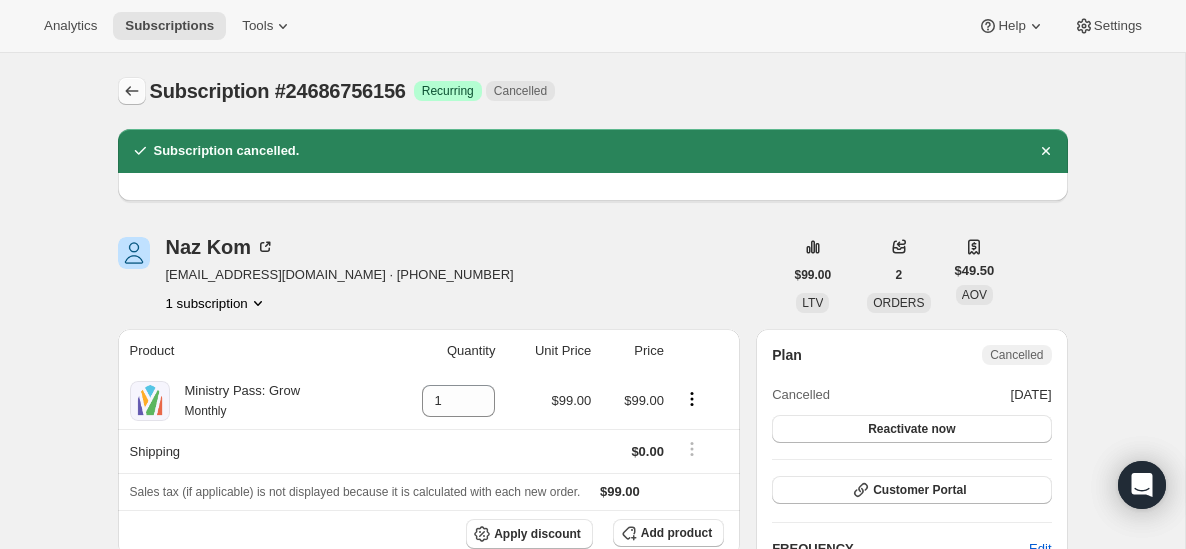 click 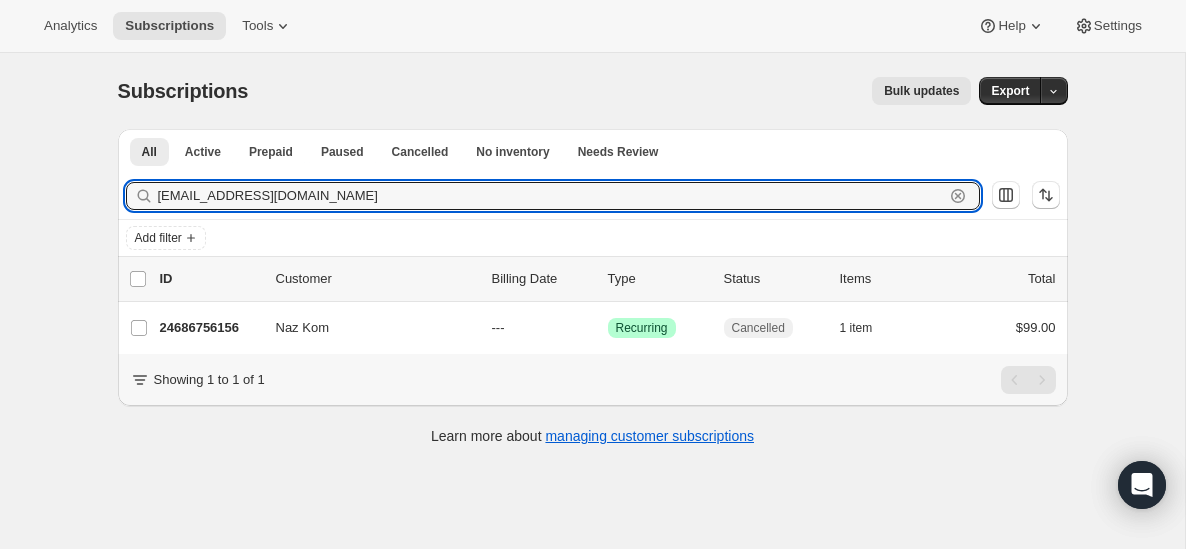 drag, startPoint x: 386, startPoint y: 202, endPoint x: 29, endPoint y: 187, distance: 357.31497 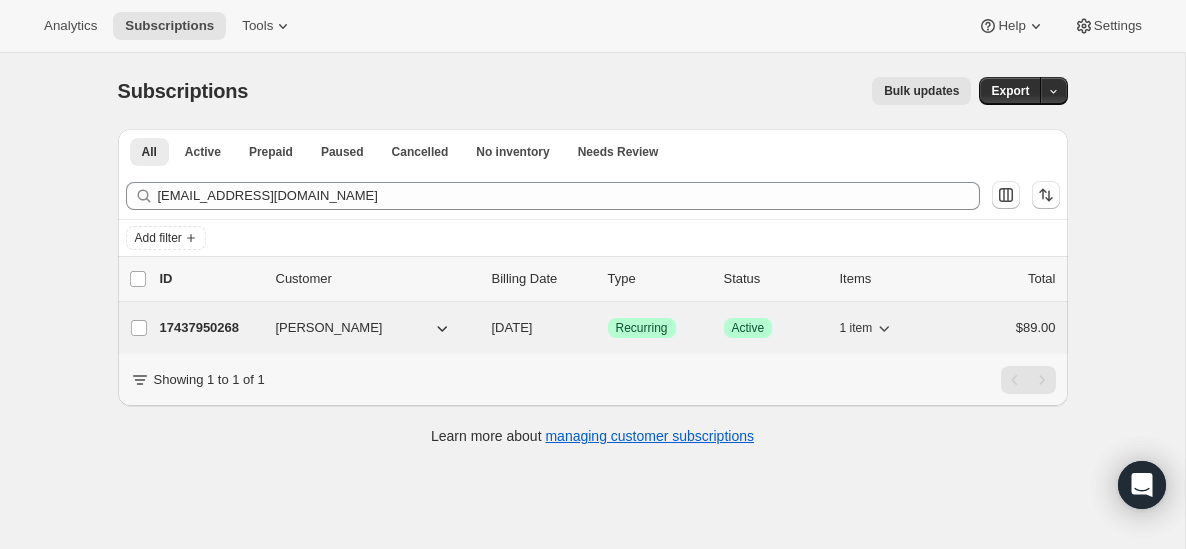 click on "17437950268" at bounding box center [210, 328] 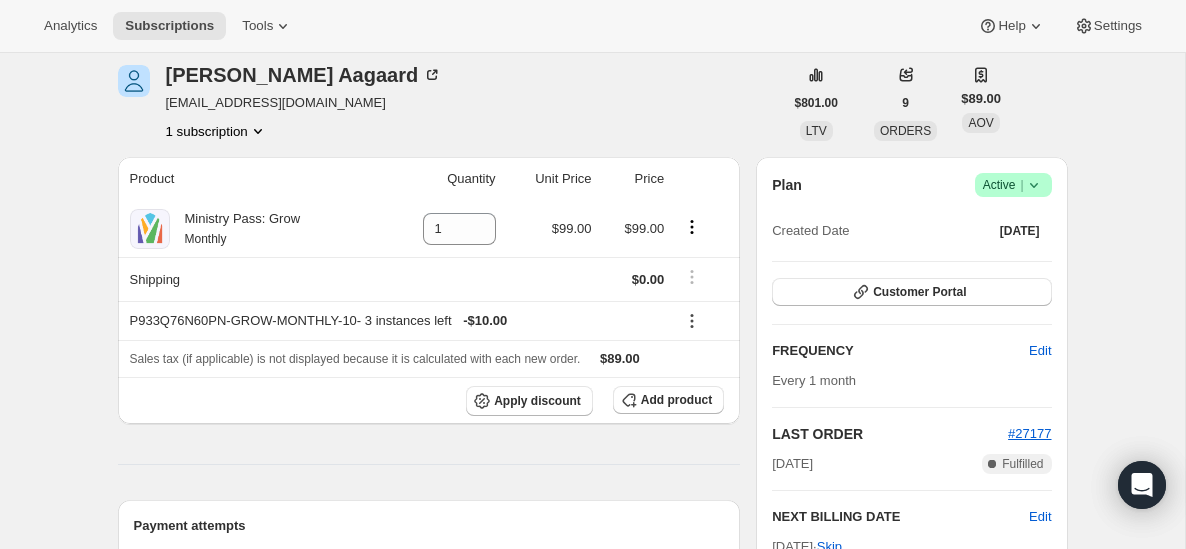 scroll, scrollTop: 77, scrollLeft: 0, axis: vertical 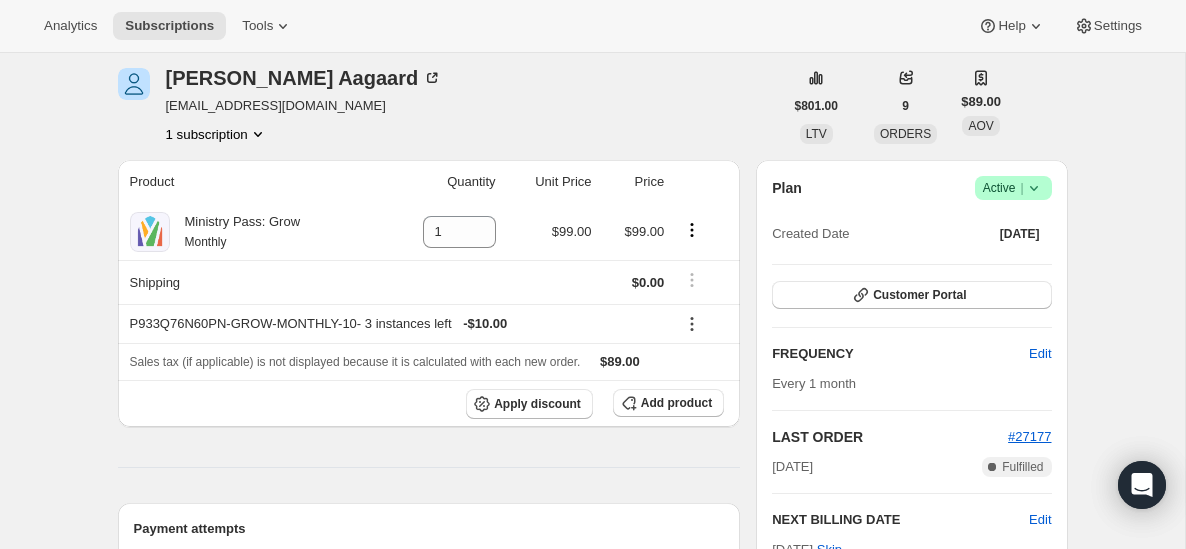 click 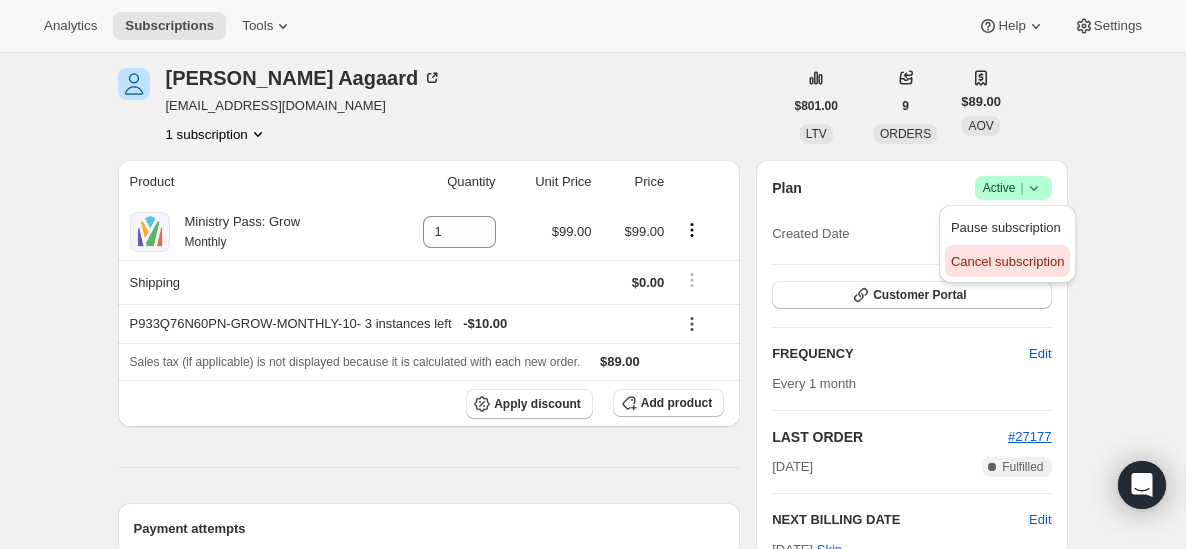 click on "Cancel subscription" at bounding box center [1007, 261] 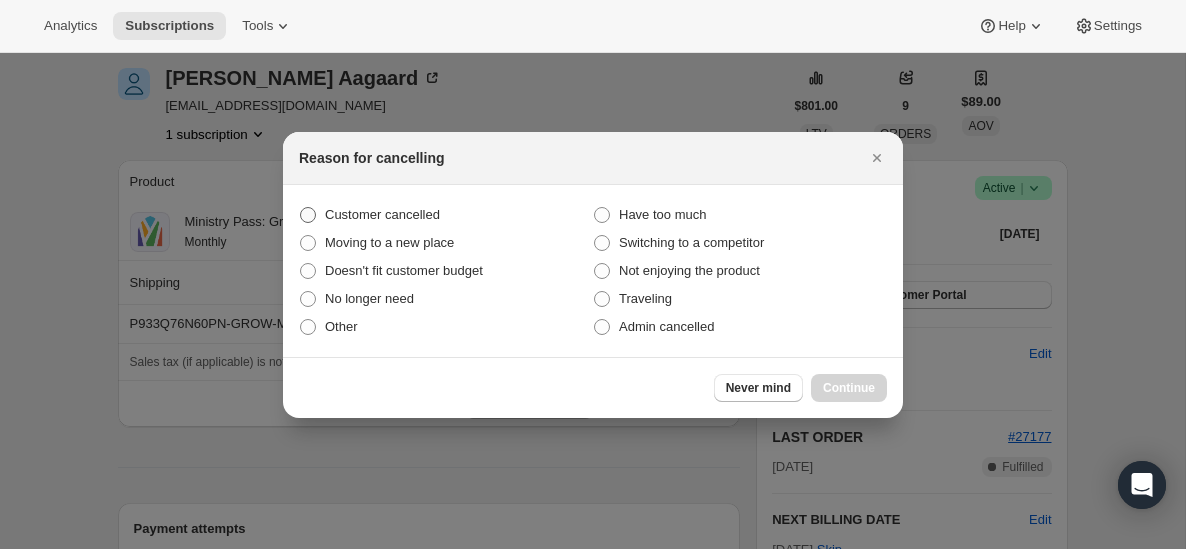click on "Customer cancelled" at bounding box center (446, 215) 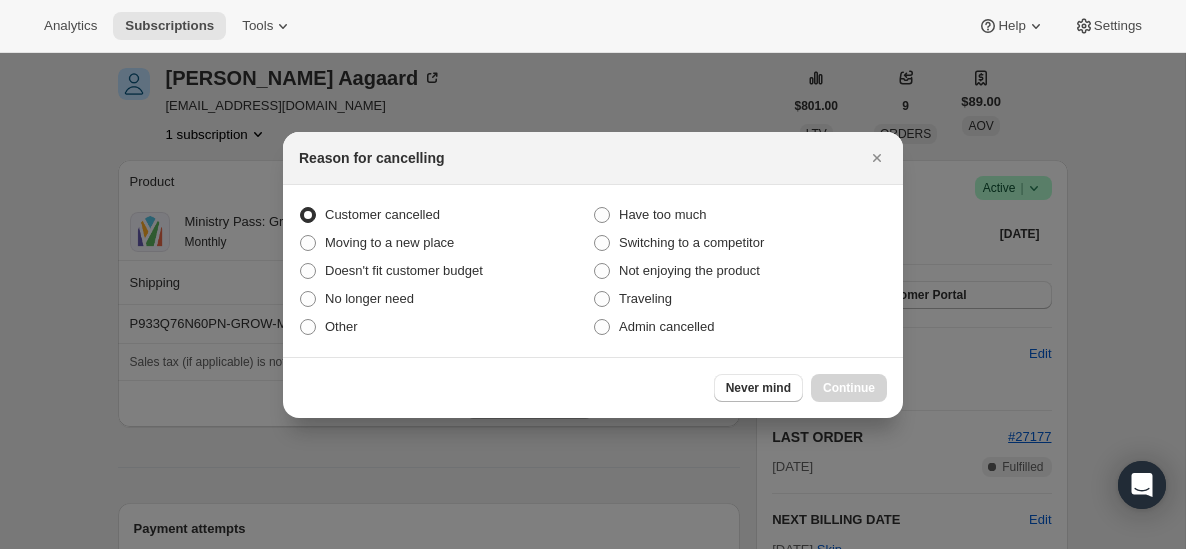radio on "true" 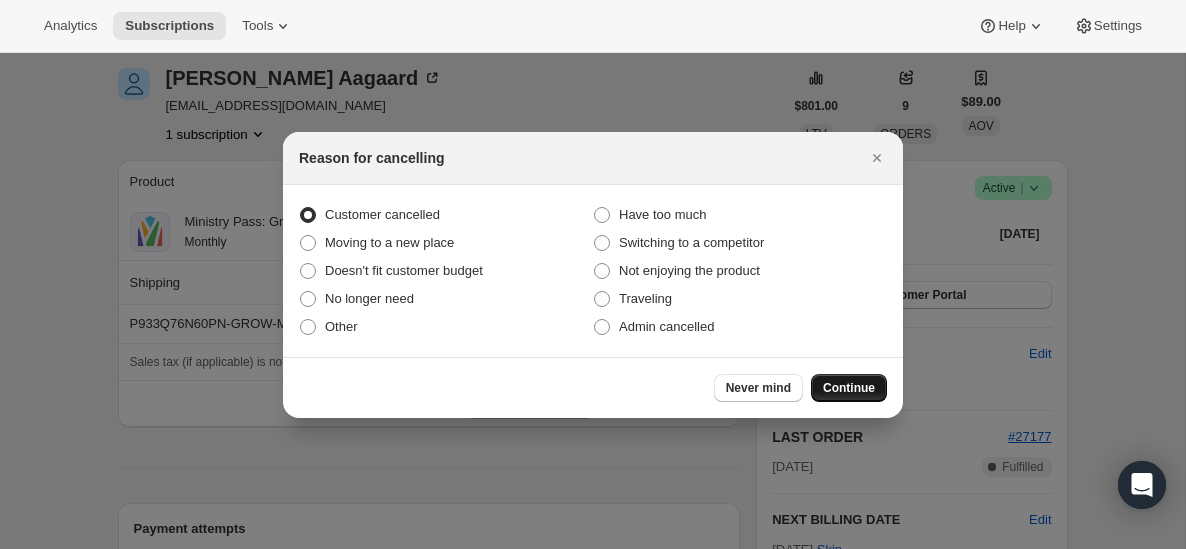 click on "Continue" at bounding box center (849, 388) 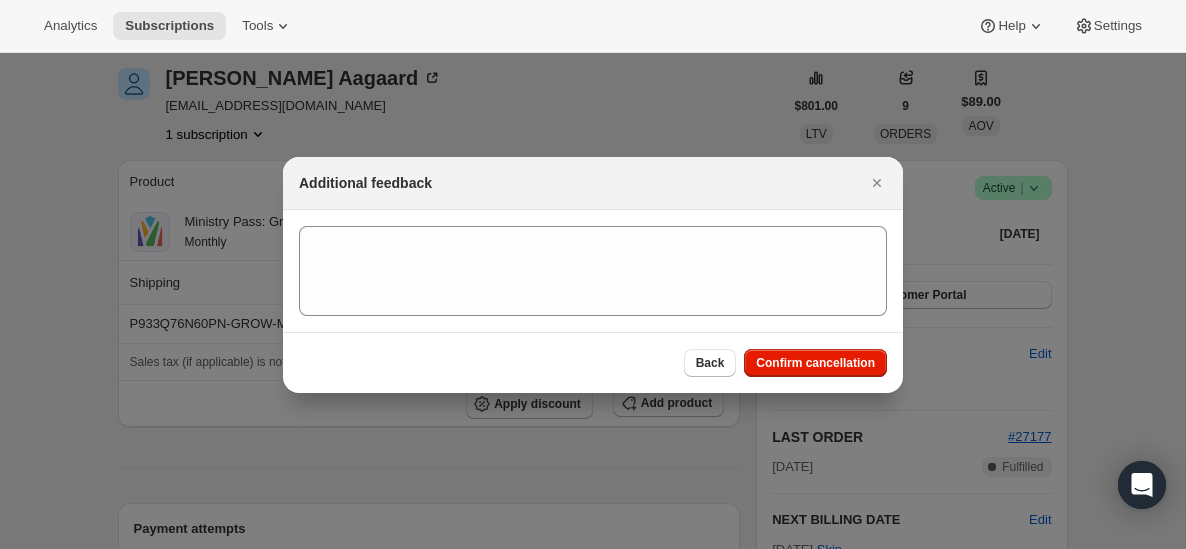 click at bounding box center (593, 271) 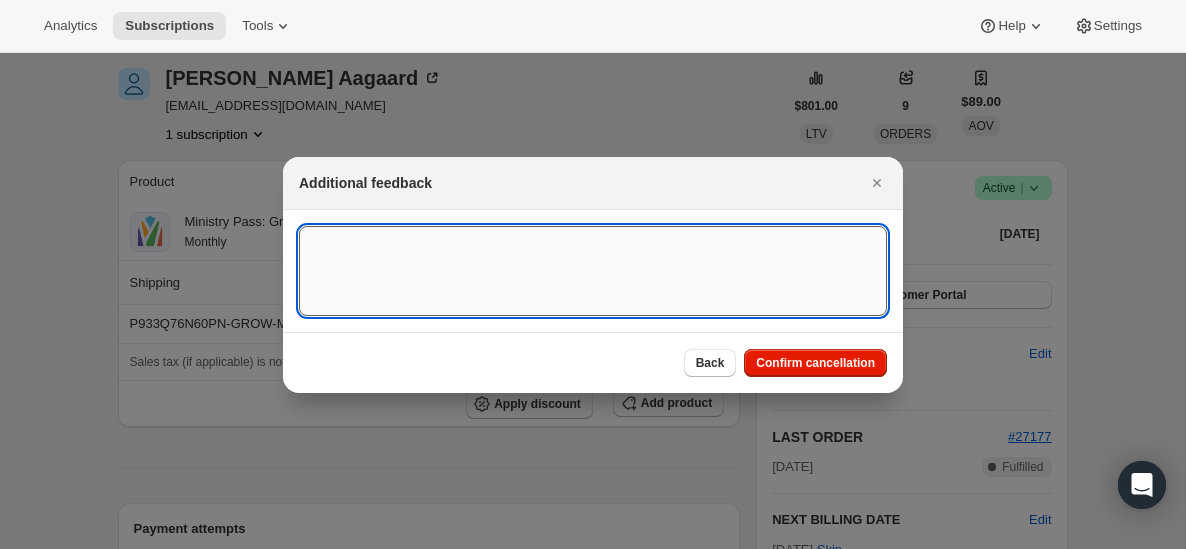 click at bounding box center [593, 271] 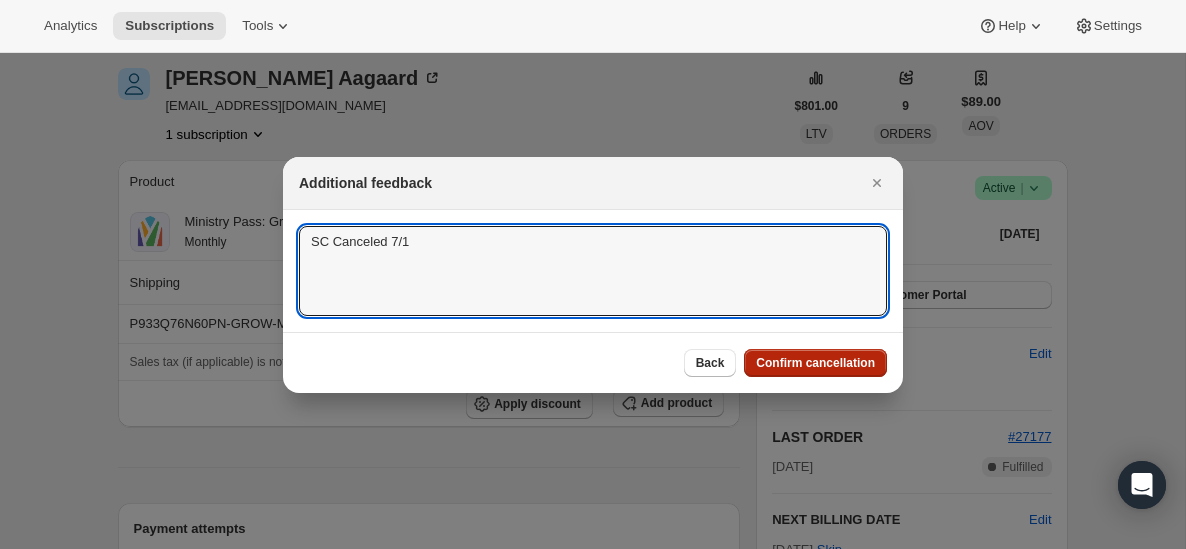 type on "SC Canceled 7/1" 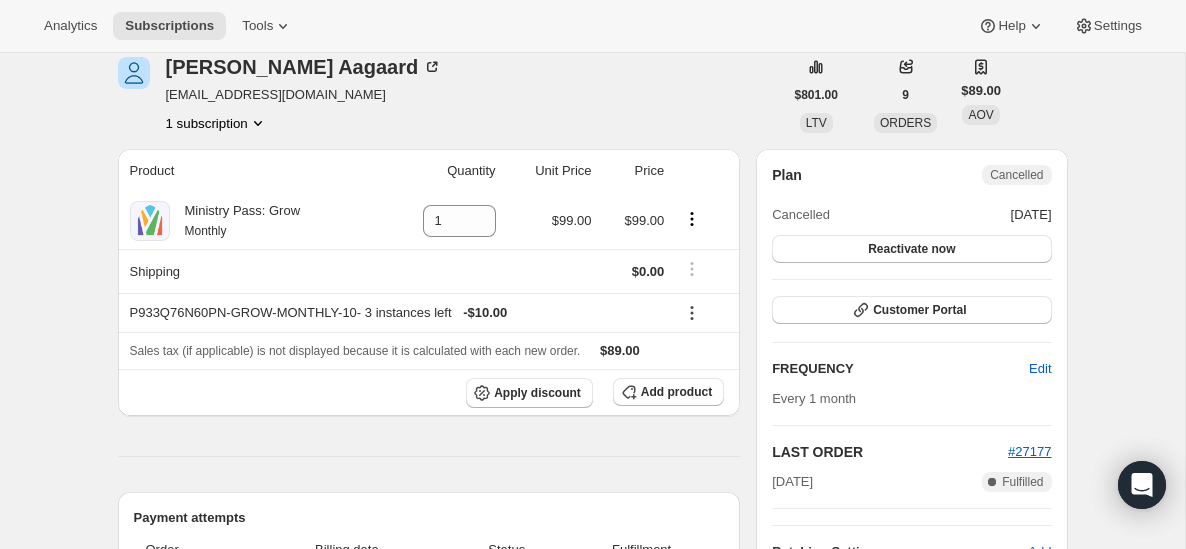 scroll, scrollTop: 0, scrollLeft: 0, axis: both 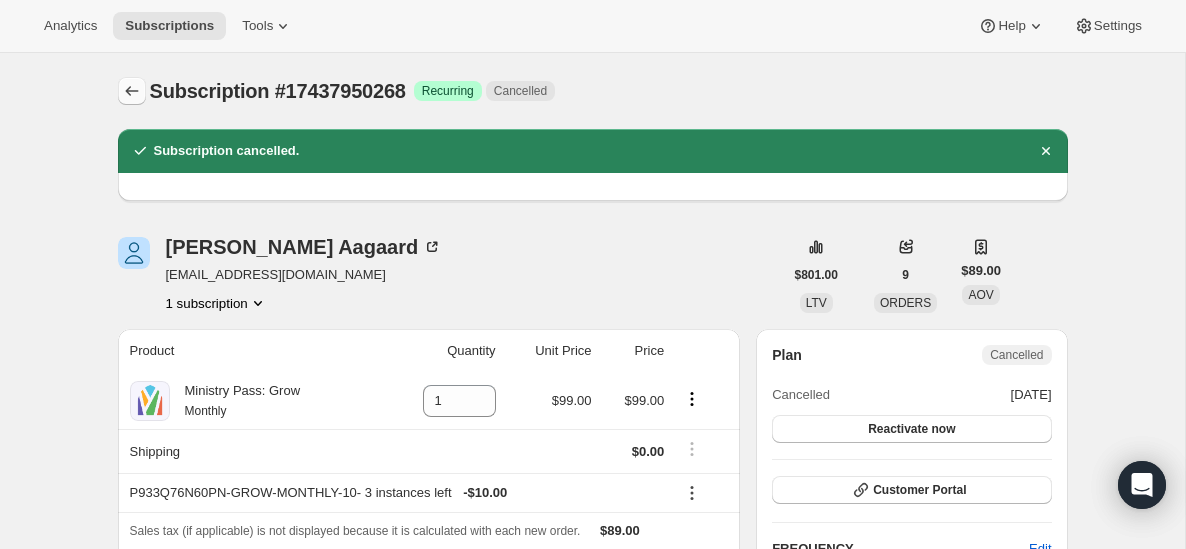 click 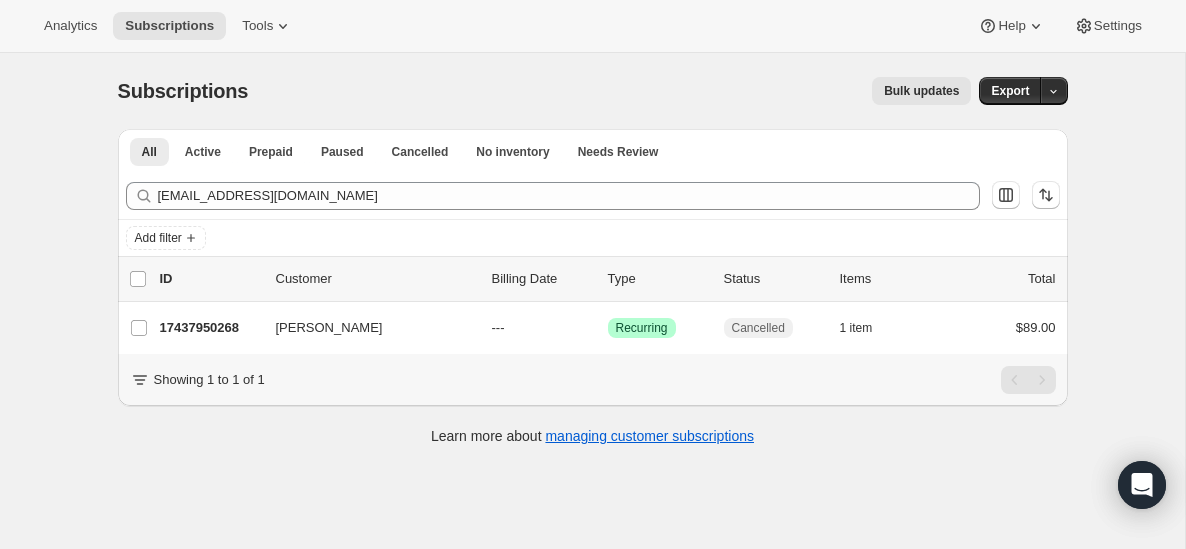 drag, startPoint x: 390, startPoint y: 210, endPoint x: 65, endPoint y: 210, distance: 325 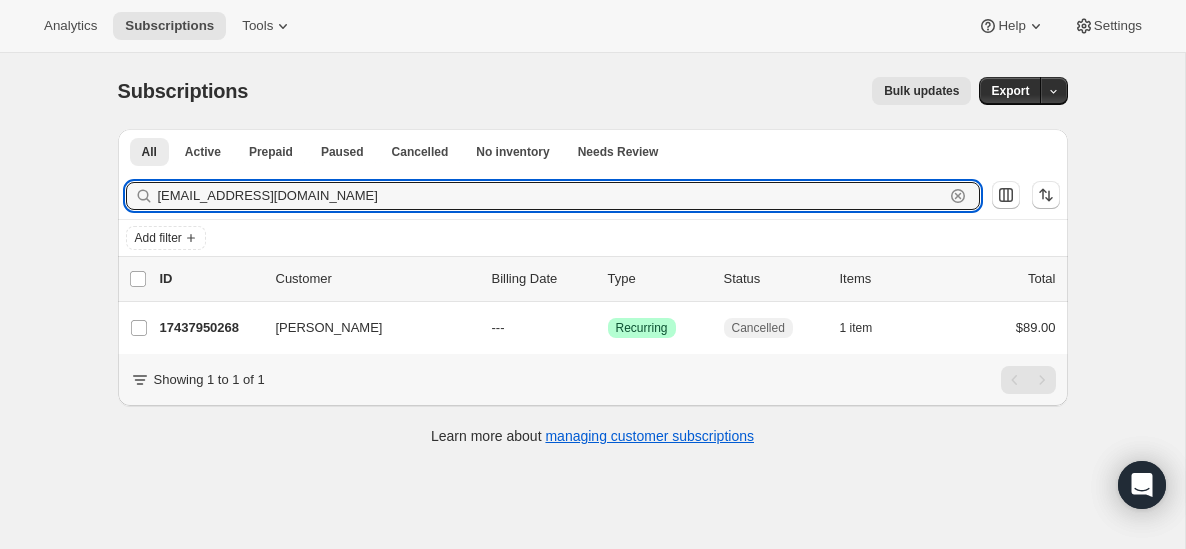 drag, startPoint x: 434, startPoint y: 195, endPoint x: 95, endPoint y: 172, distance: 339.77933 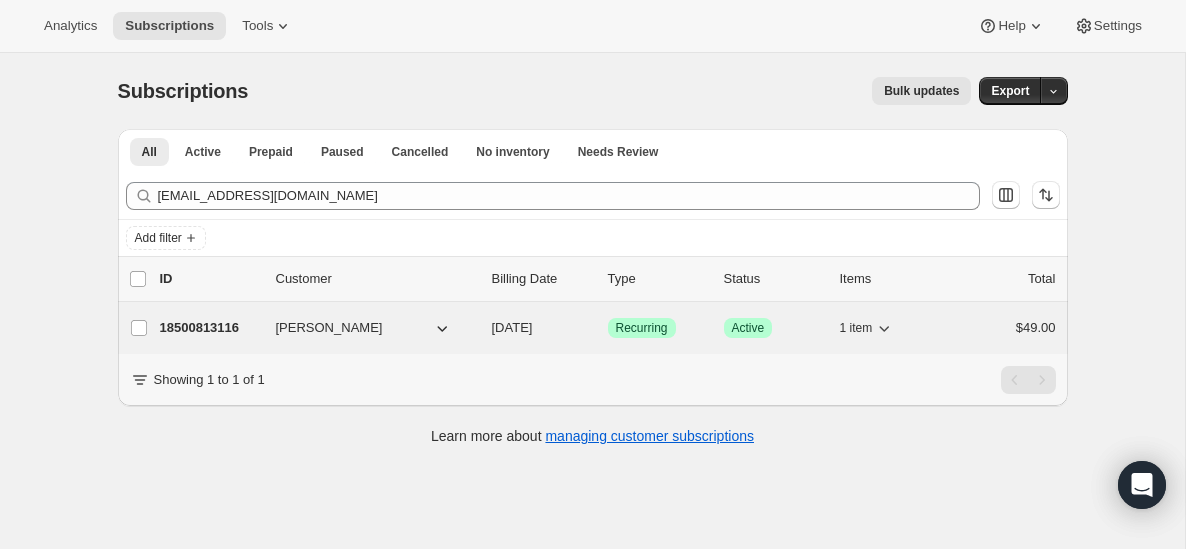 click on "18500813116" at bounding box center (210, 328) 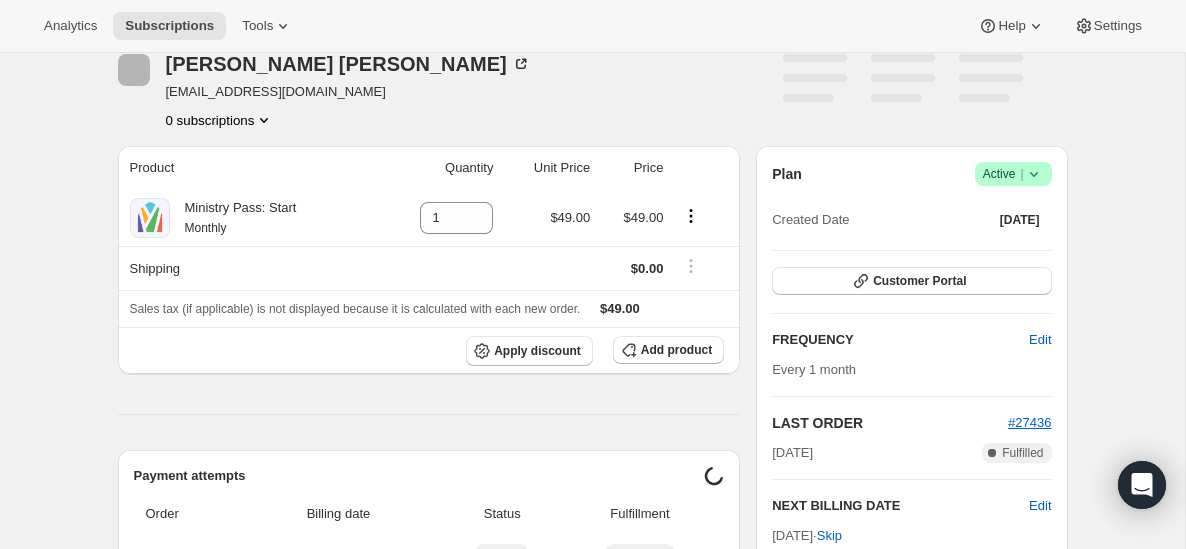 scroll, scrollTop: 135, scrollLeft: 0, axis: vertical 